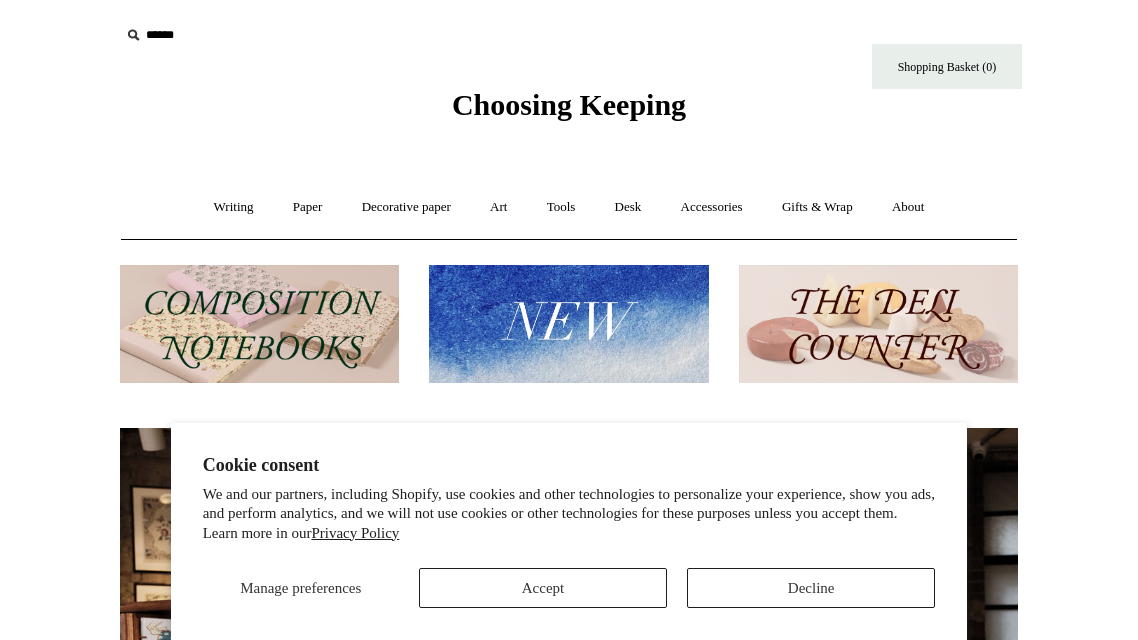 scroll, scrollTop: 0, scrollLeft: 0, axis: both 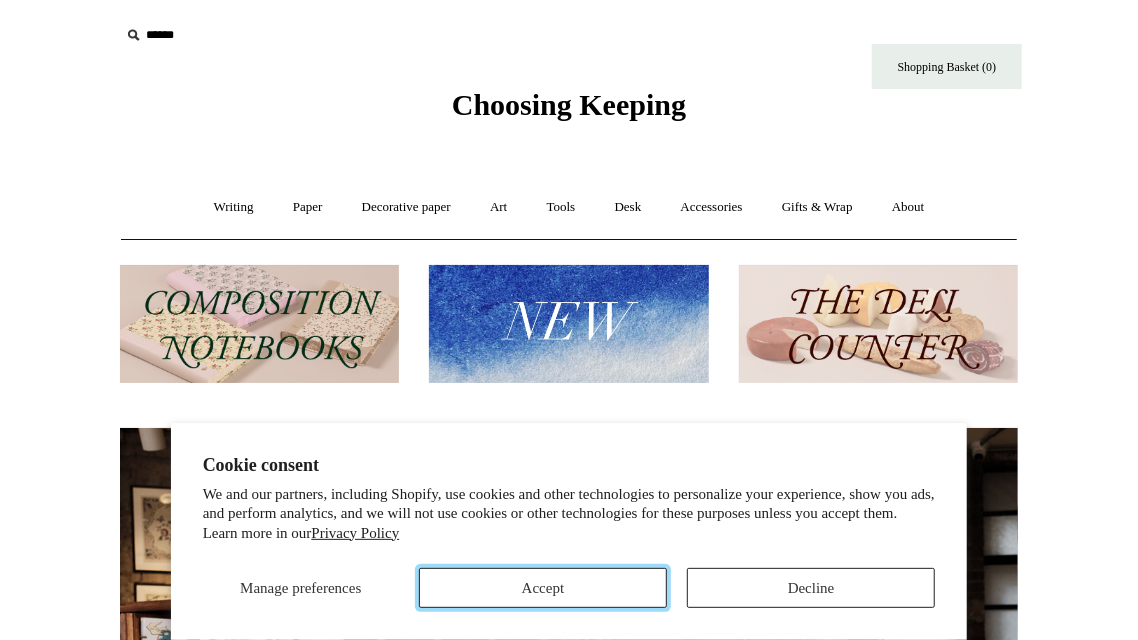 click on "Accept" at bounding box center [543, 588] 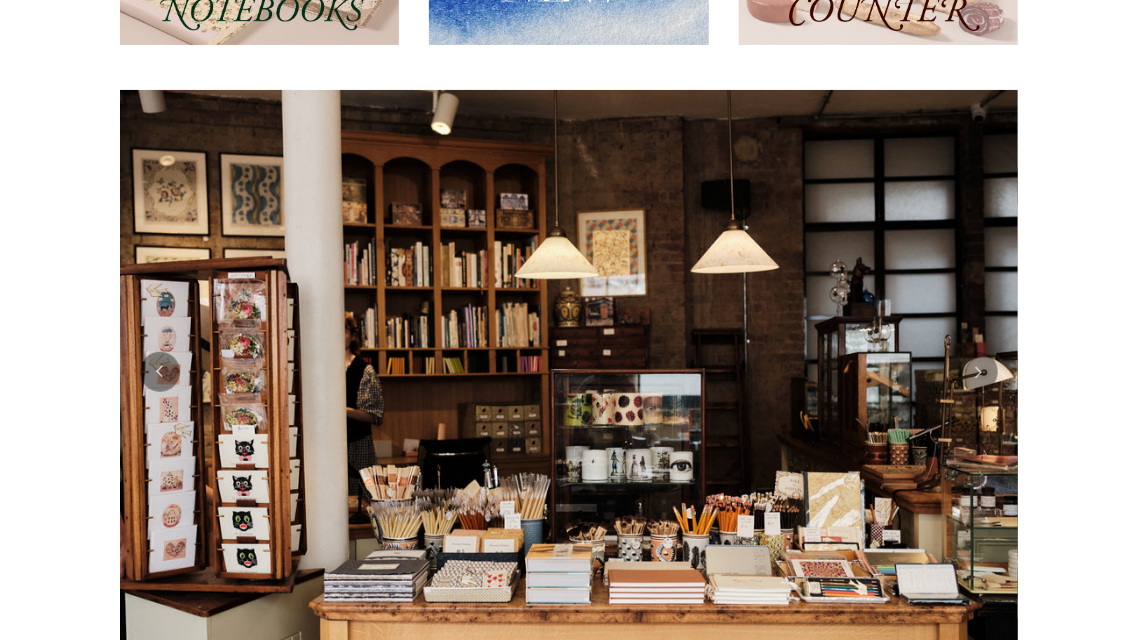 scroll, scrollTop: 344, scrollLeft: 0, axis: vertical 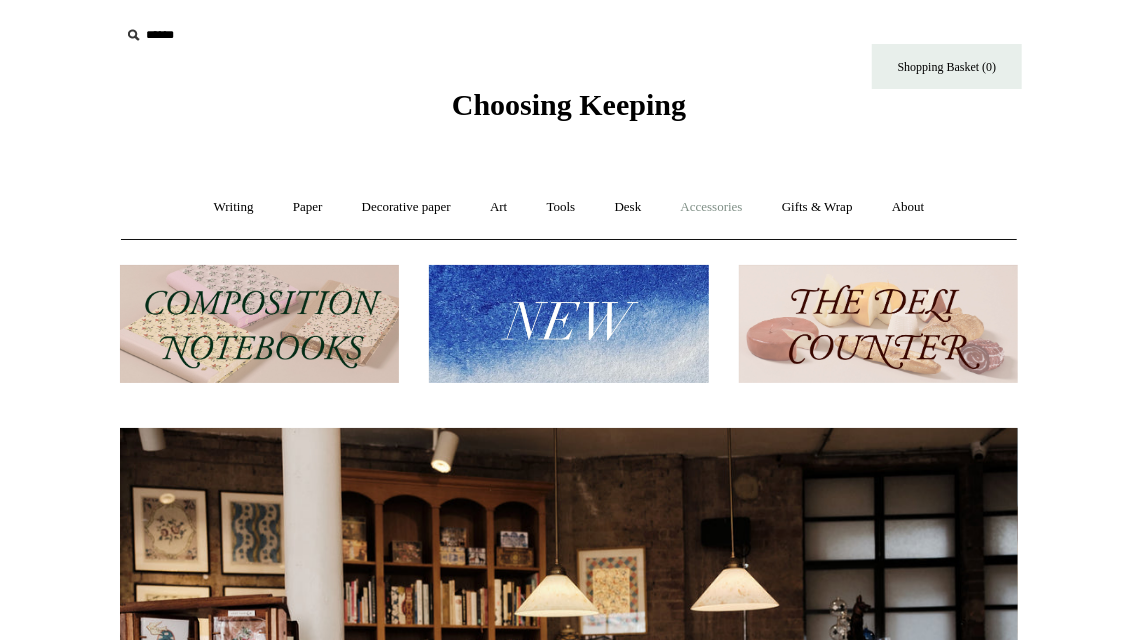 click on "Accessories +" at bounding box center (712, 207) 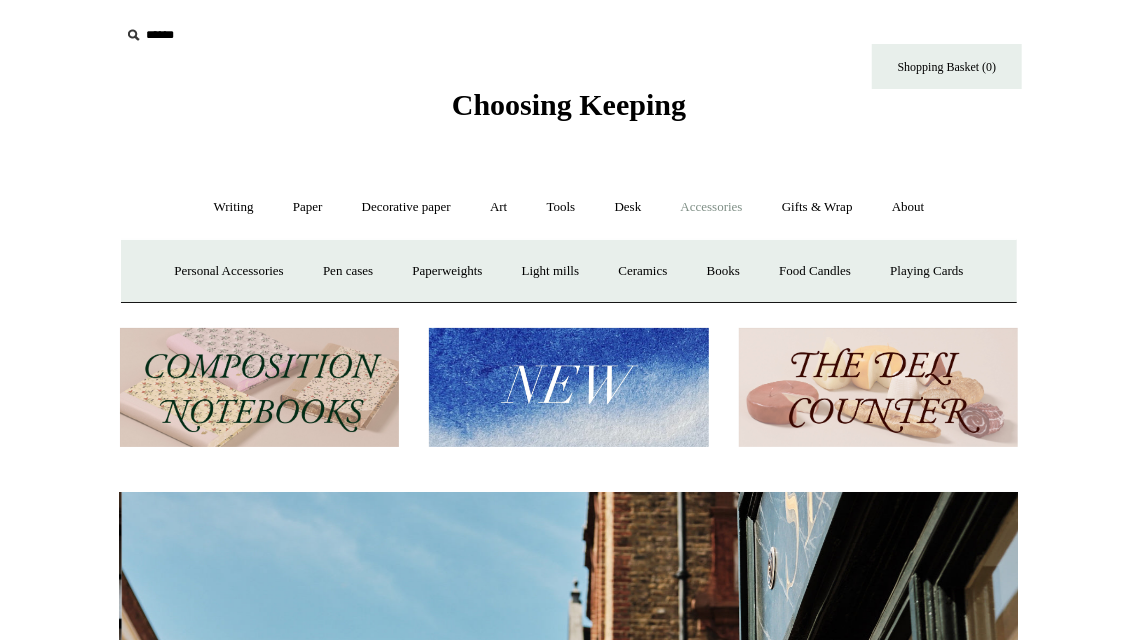scroll, scrollTop: 0, scrollLeft: 897, axis: horizontal 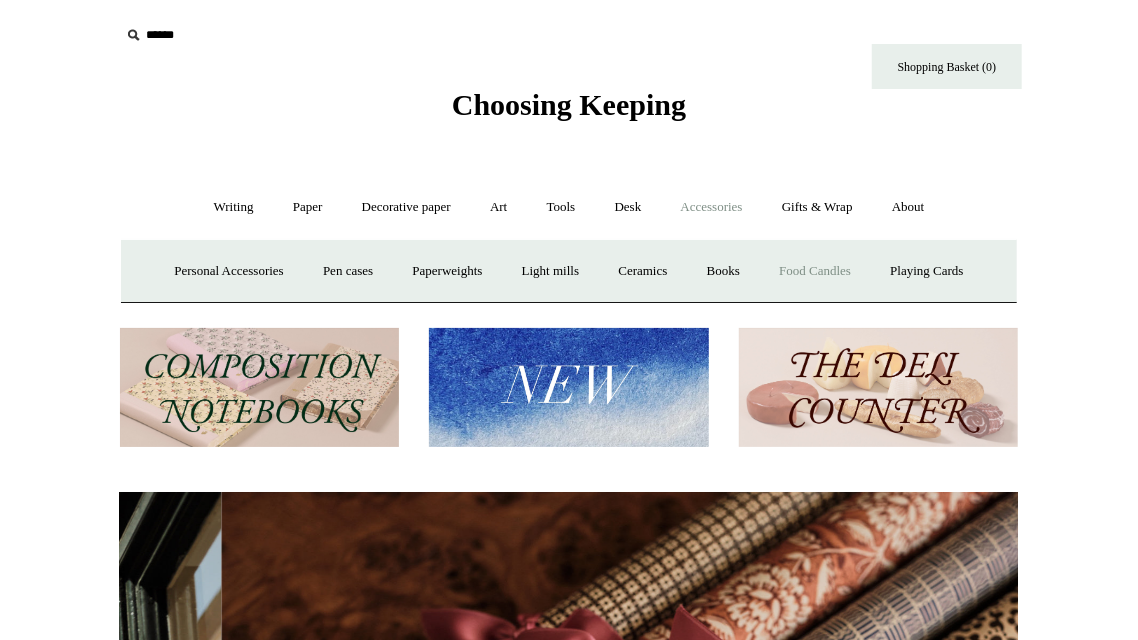 click on "Food Candles" at bounding box center [815, 271] 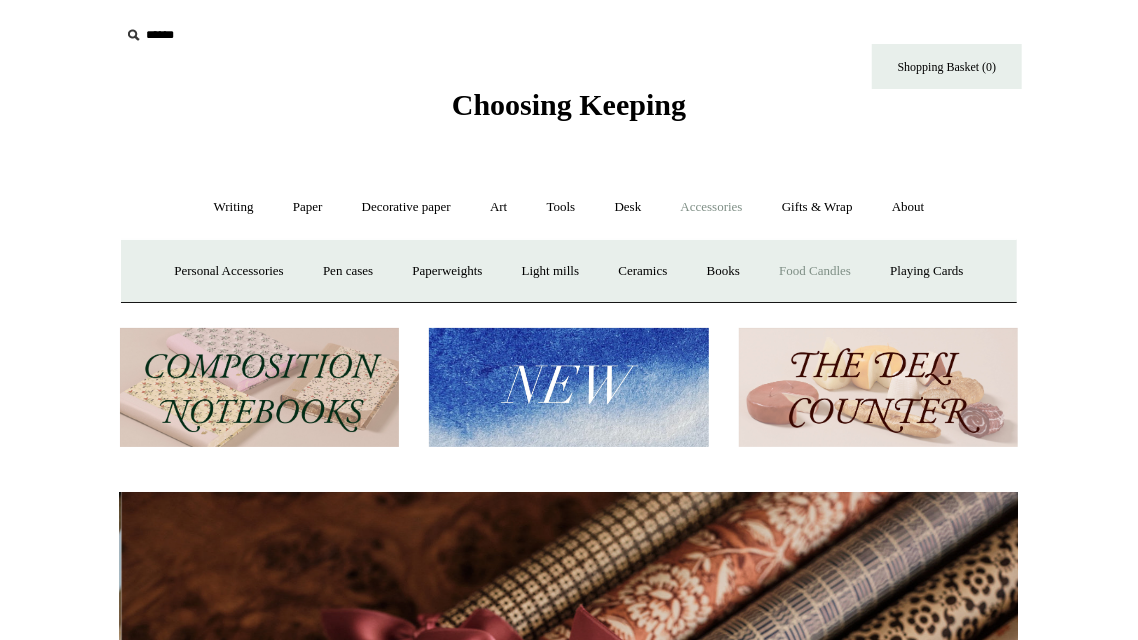 scroll, scrollTop: 0, scrollLeft: 1795, axis: horizontal 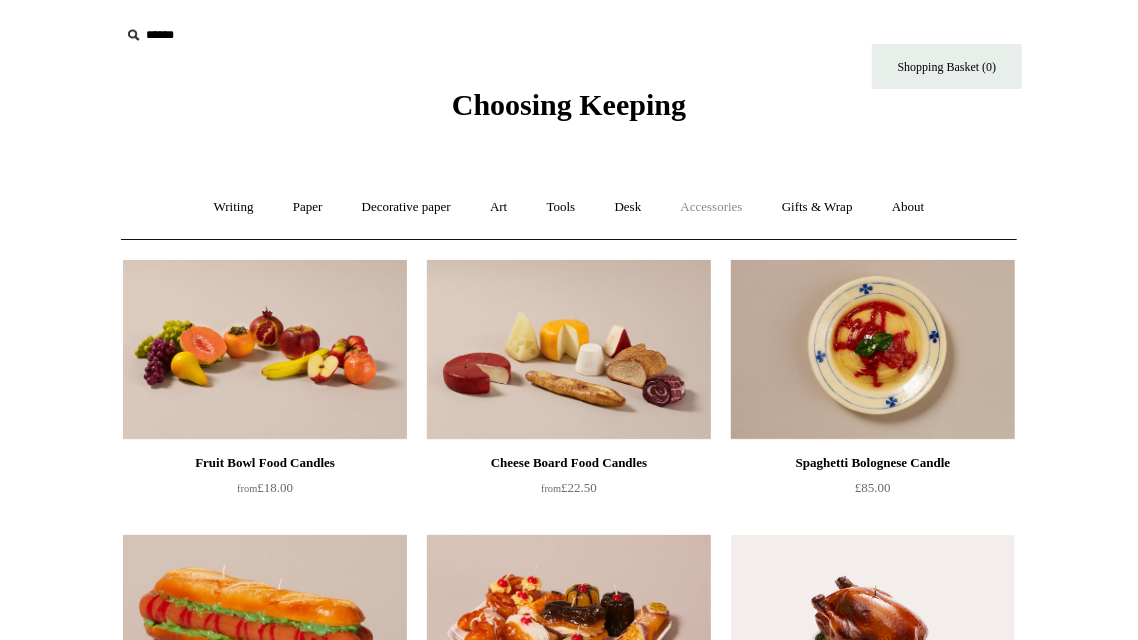 click on "Accessories +" at bounding box center (712, 207) 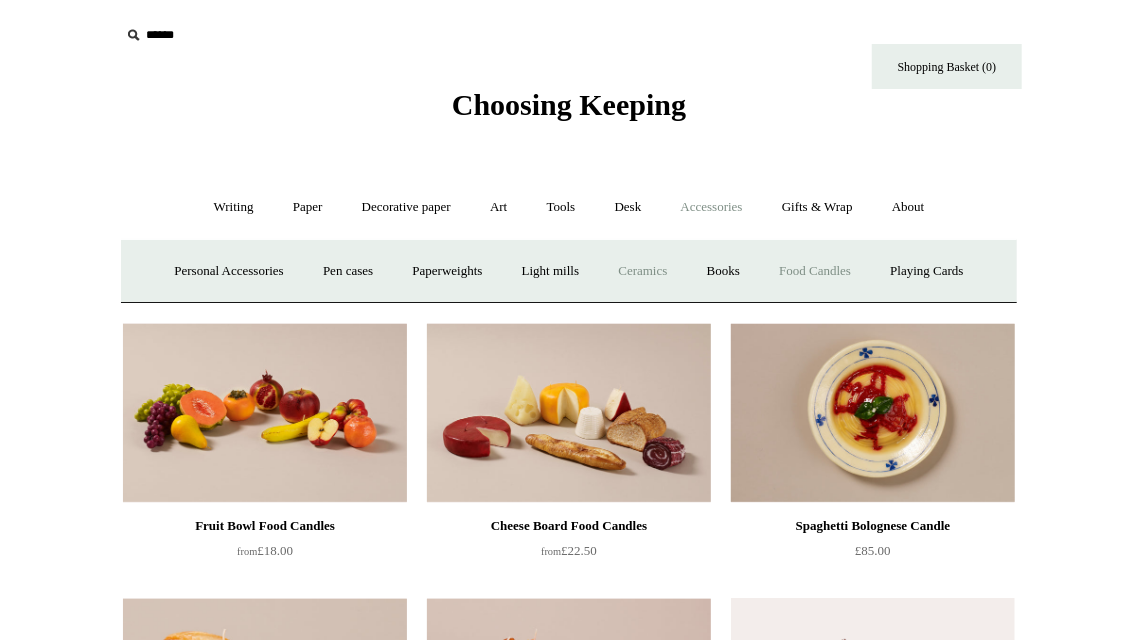 click on "Ceramics  +" at bounding box center [642, 271] 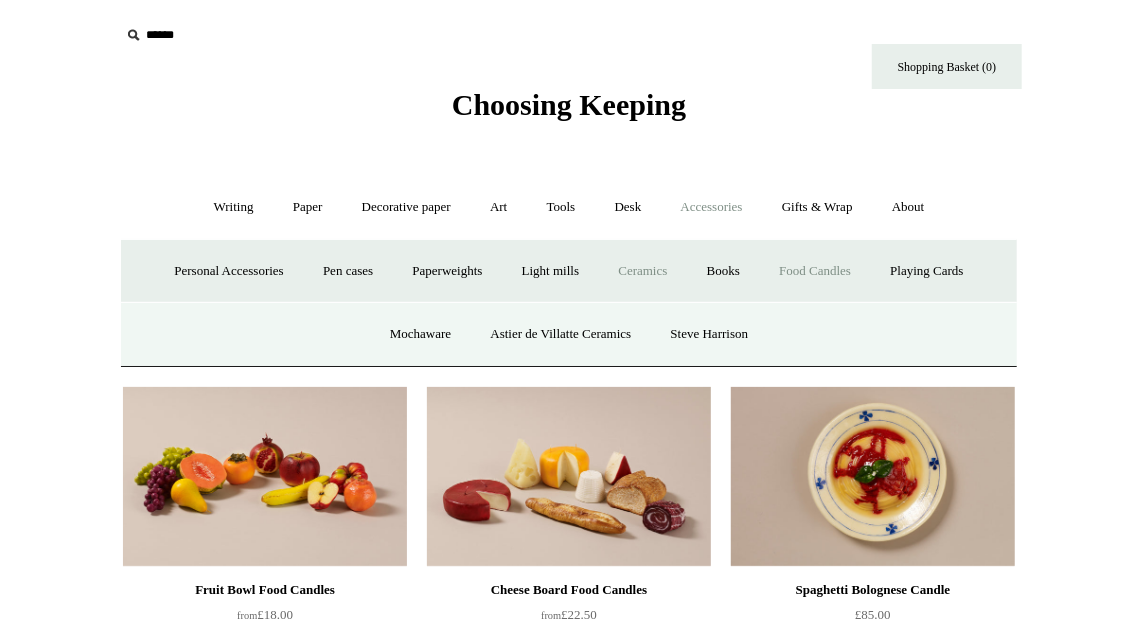click on "Ceramics  -" at bounding box center (642, 271) 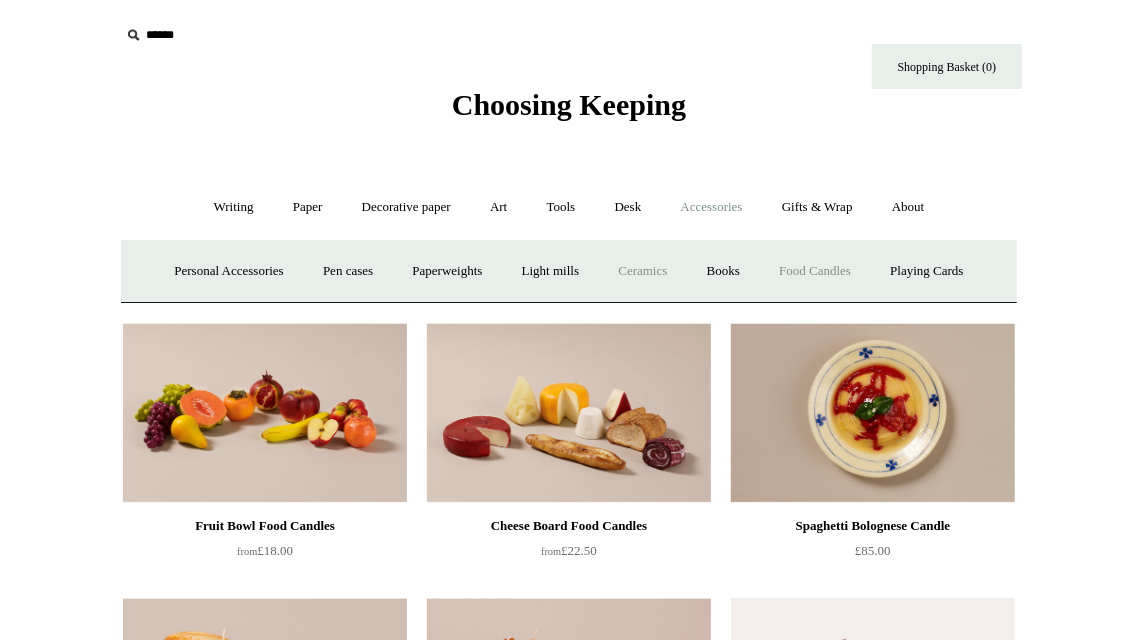 click on "Ceramics  +" at bounding box center (642, 271) 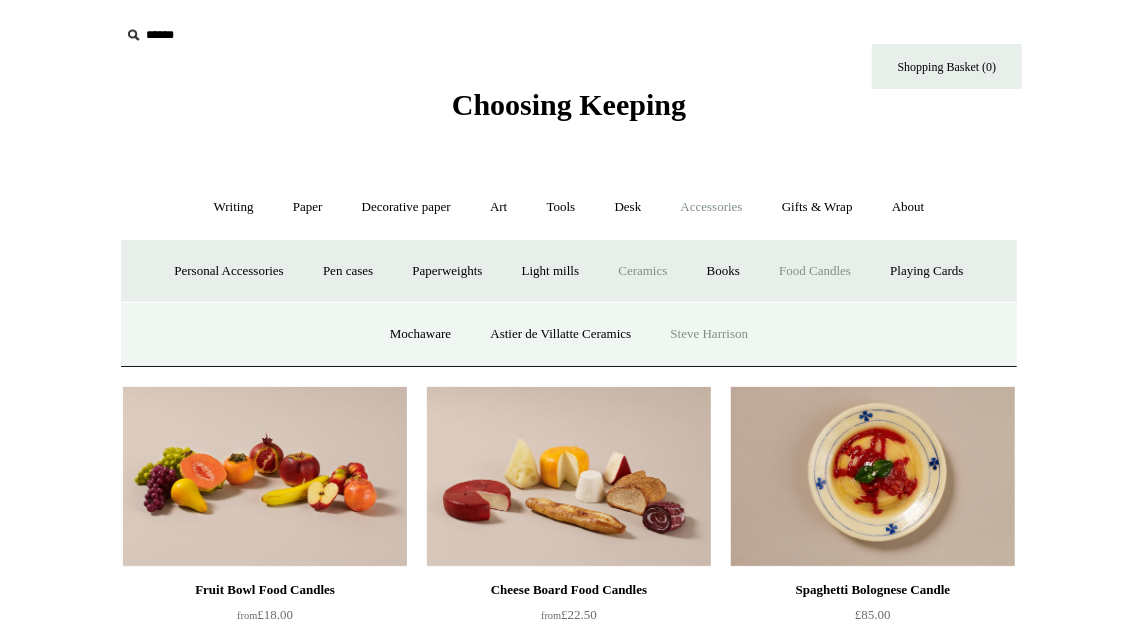 click on "Steve Harrison" at bounding box center (710, 334) 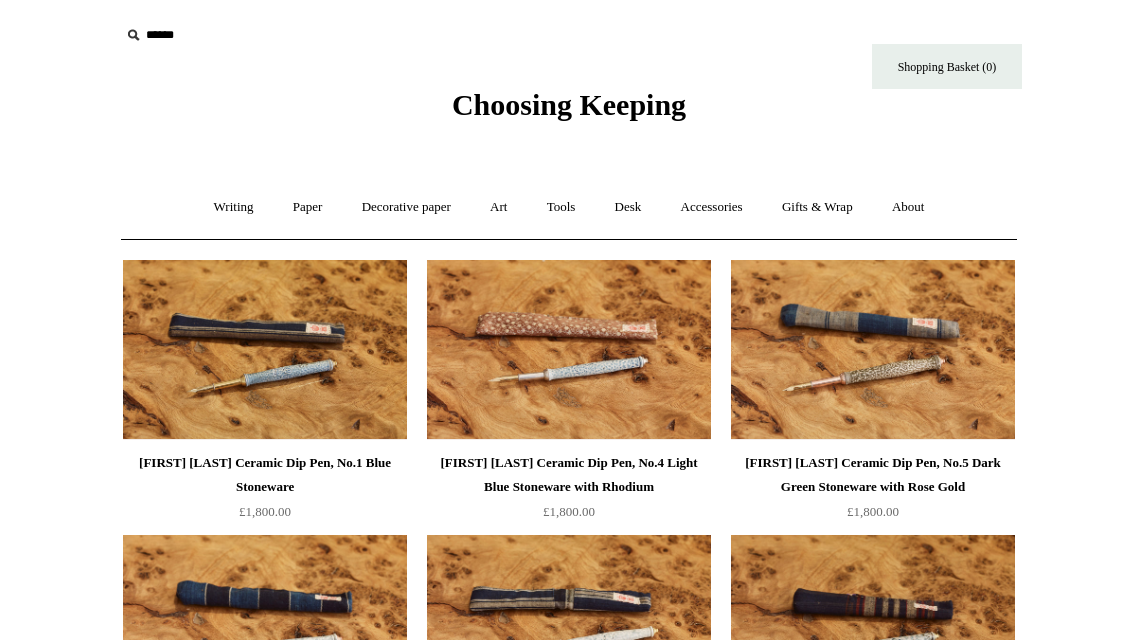 scroll, scrollTop: 0, scrollLeft: 0, axis: both 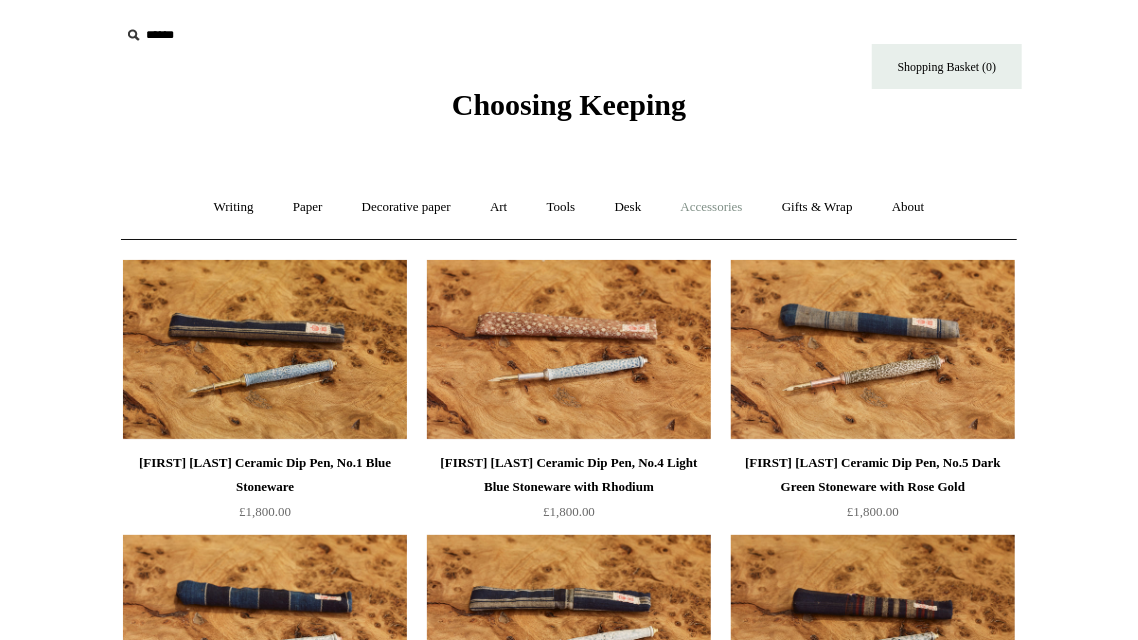 click on "Accessories +" at bounding box center [712, 207] 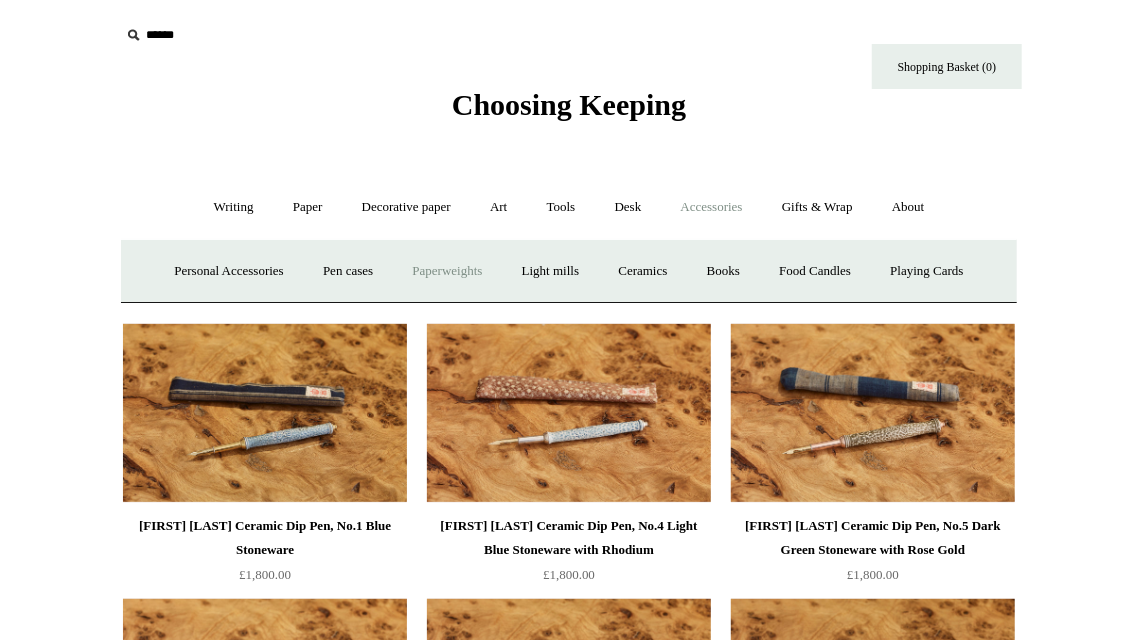 click on "Paperweights +" at bounding box center [447, 271] 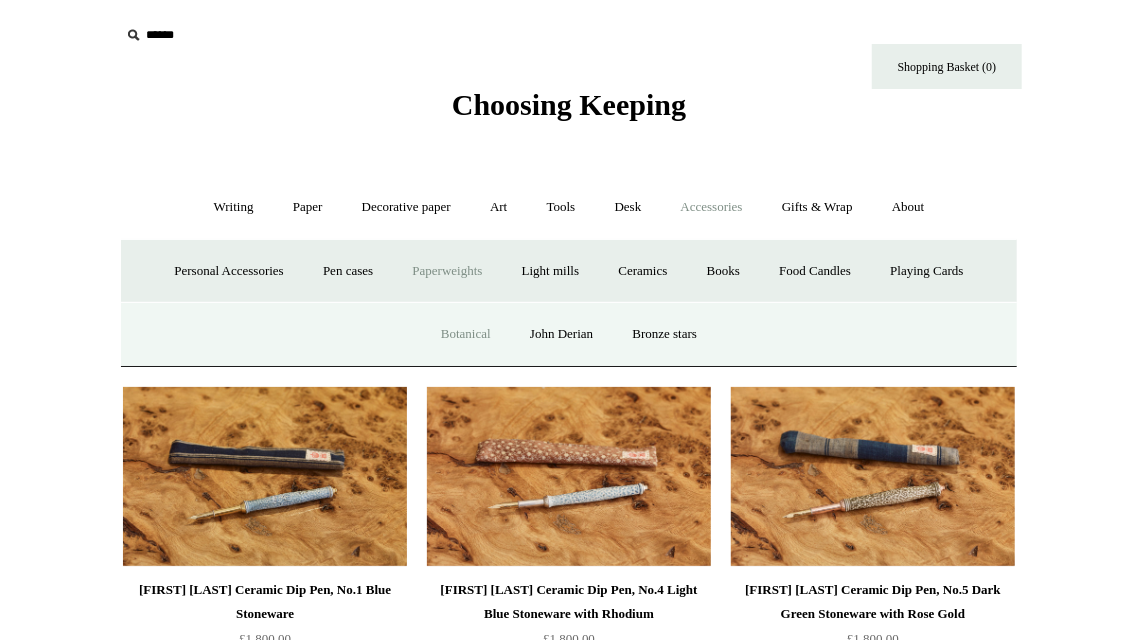 click on "Botanical" at bounding box center (466, 334) 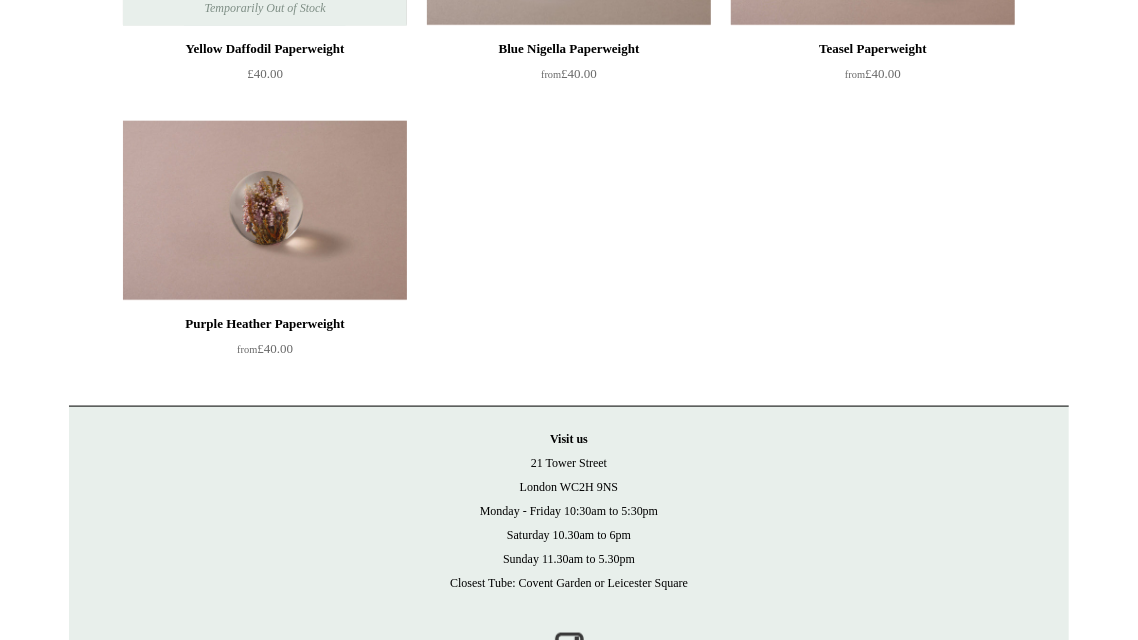 scroll, scrollTop: 0, scrollLeft: 0, axis: both 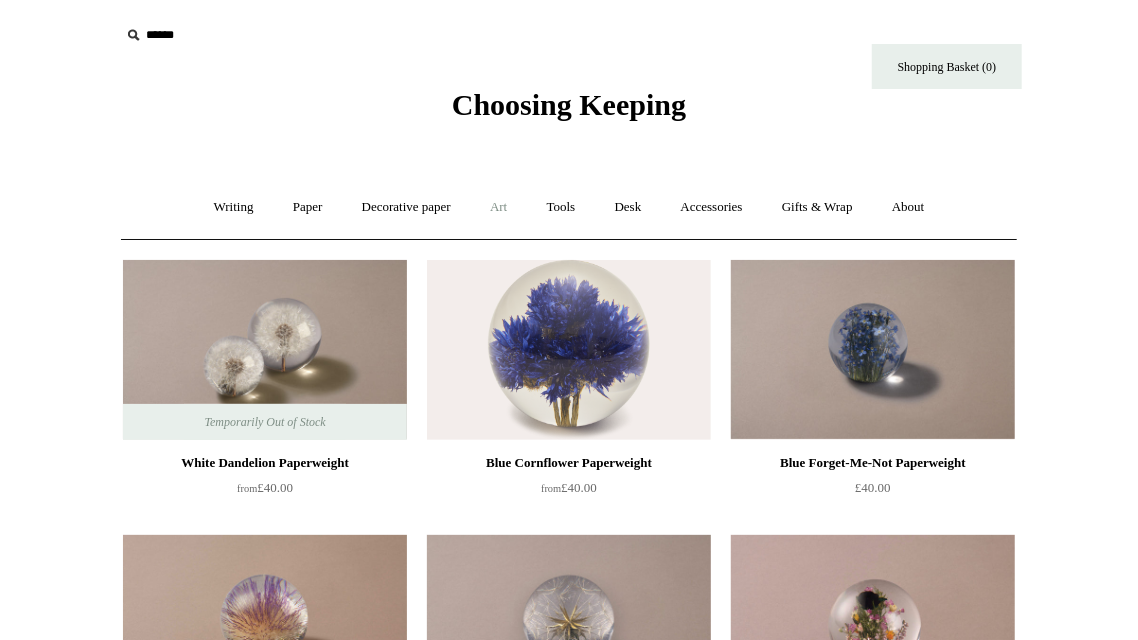 click on "Art +" at bounding box center [498, 207] 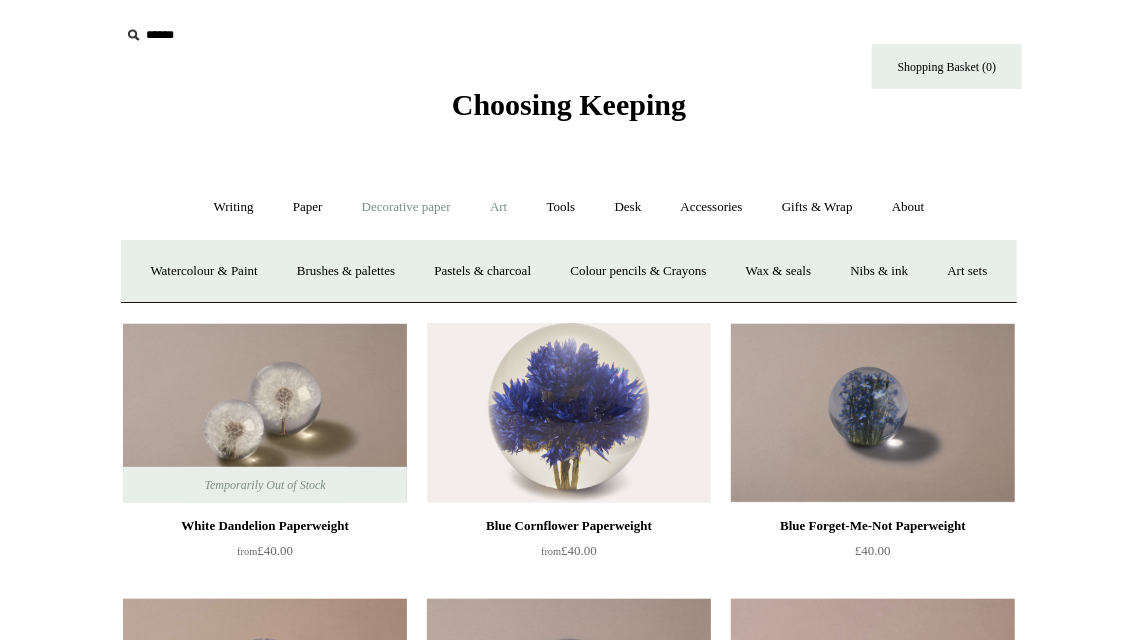 click on "Decorative paper +" at bounding box center (406, 207) 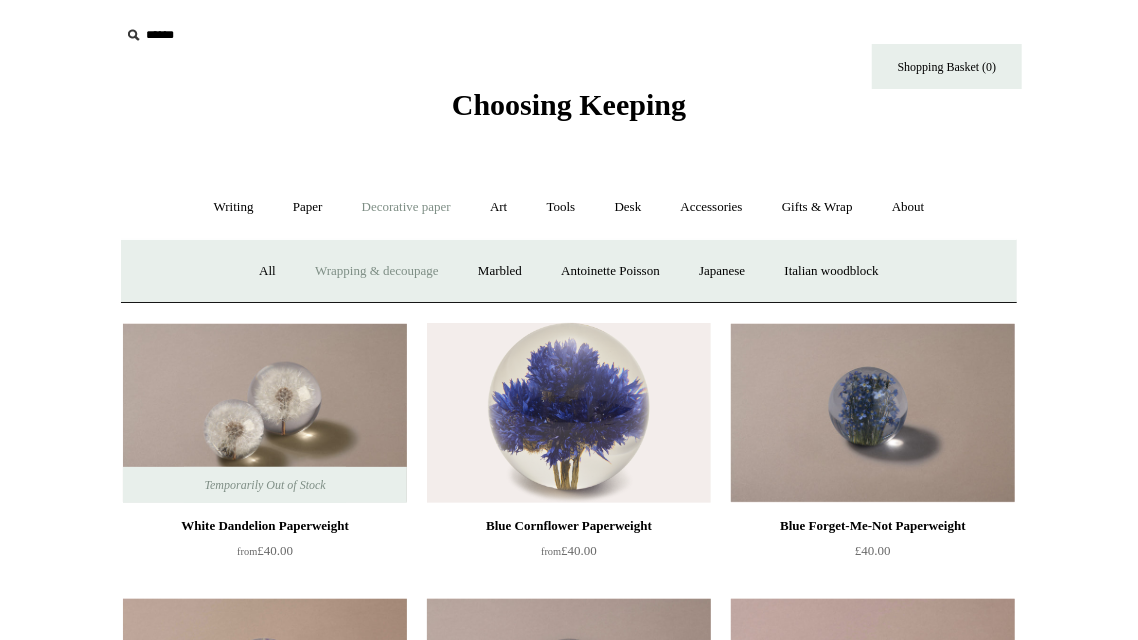 click on "Wrapping & decoupage" at bounding box center [377, 271] 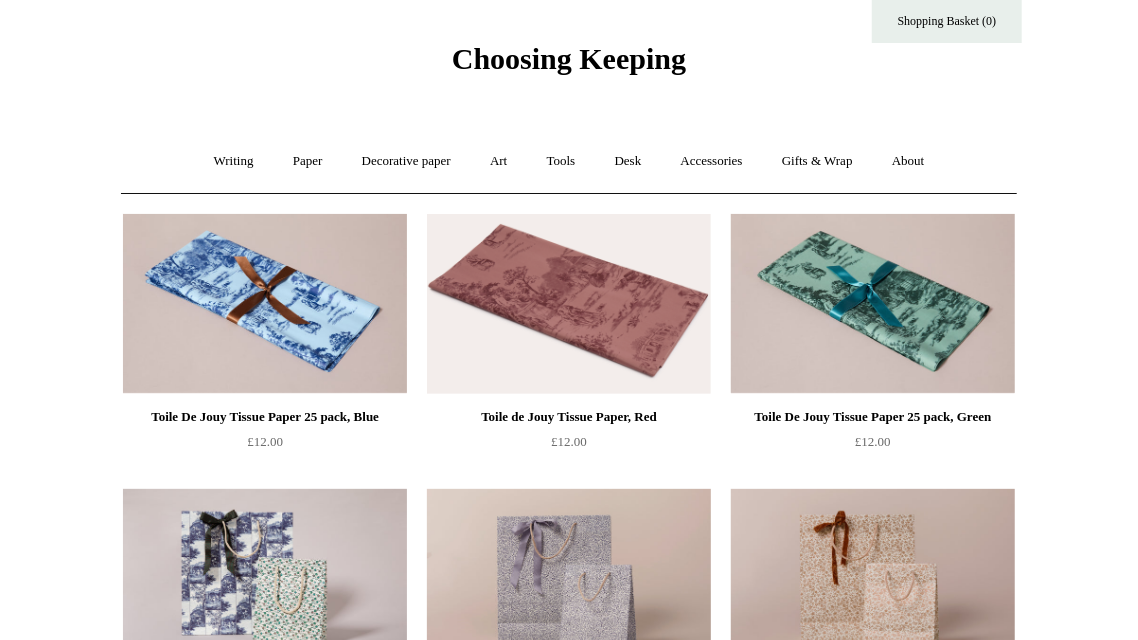 scroll, scrollTop: 0, scrollLeft: 0, axis: both 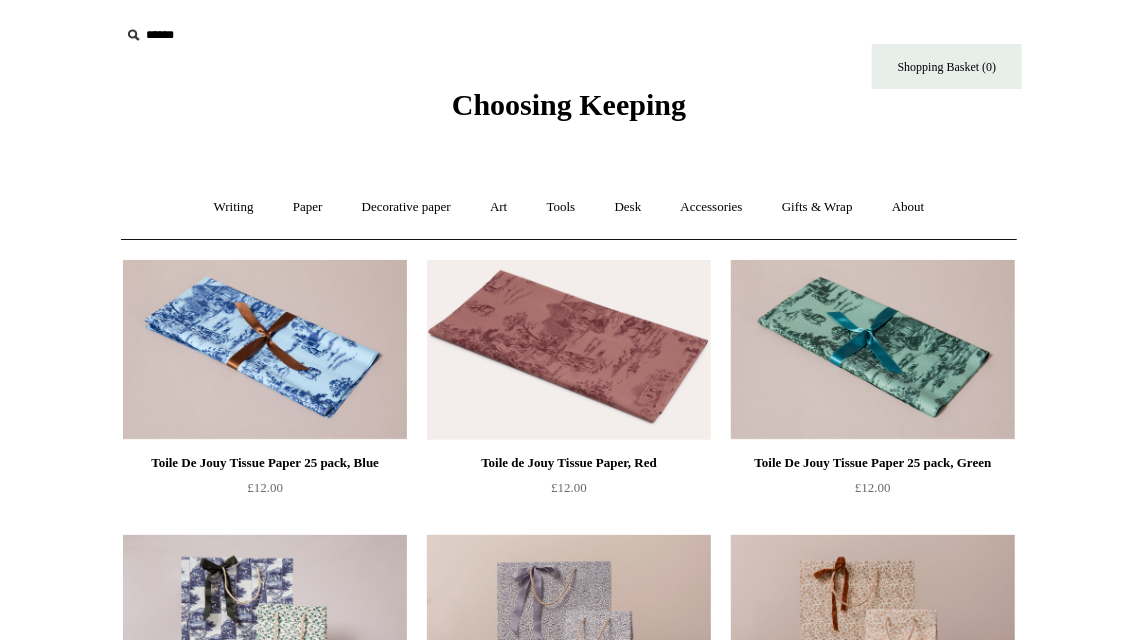 click at bounding box center (243, 35) 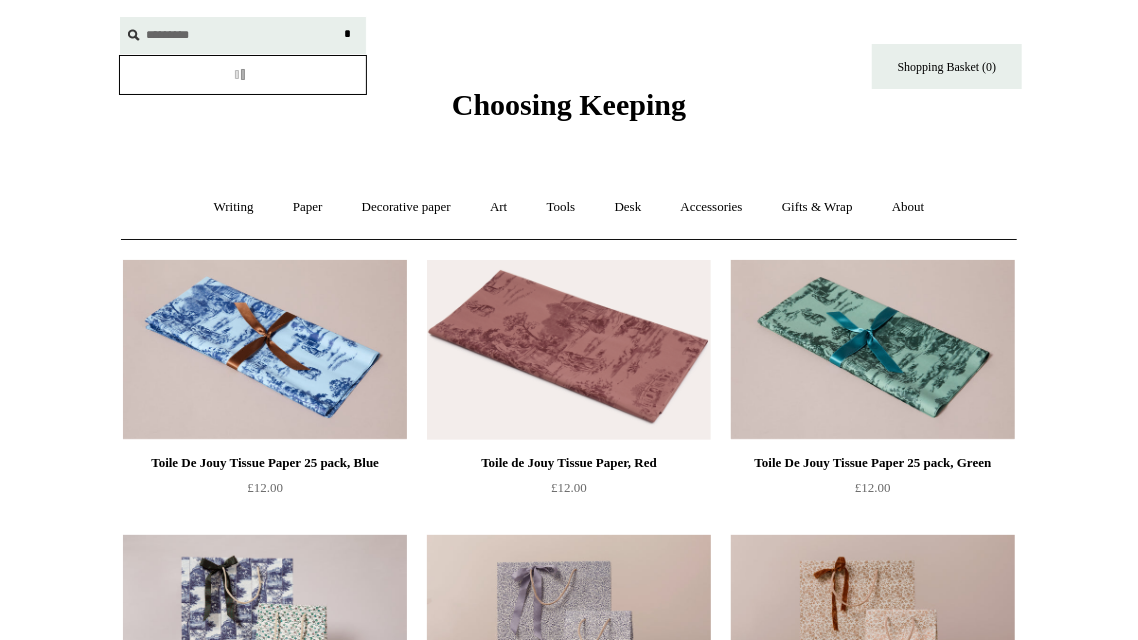 type on "*********" 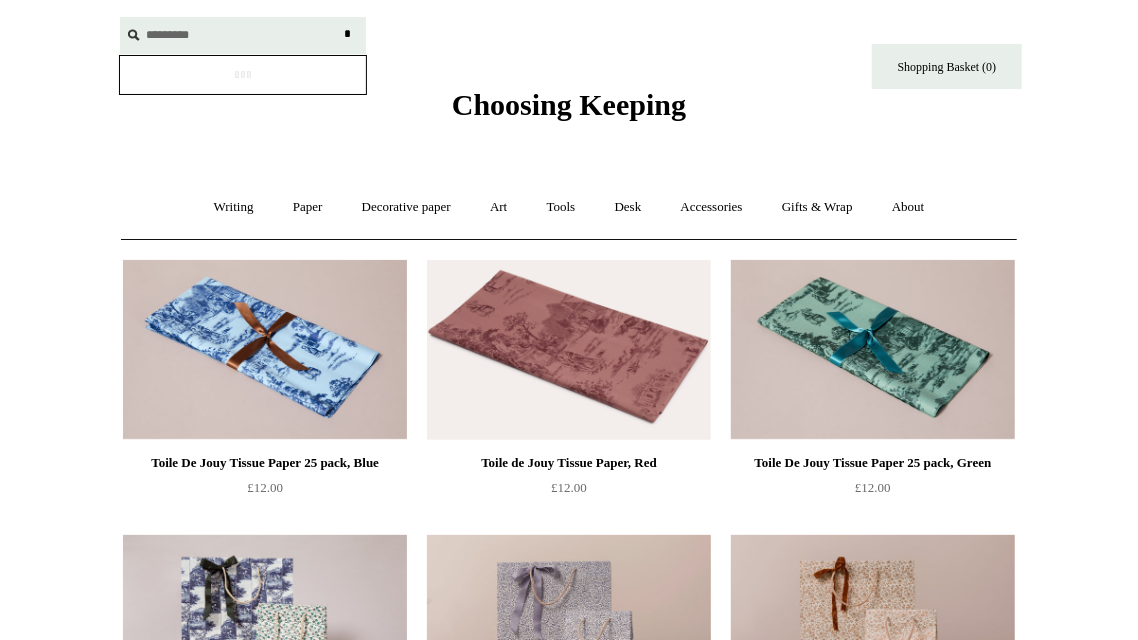 click on "*" at bounding box center [348, 34] 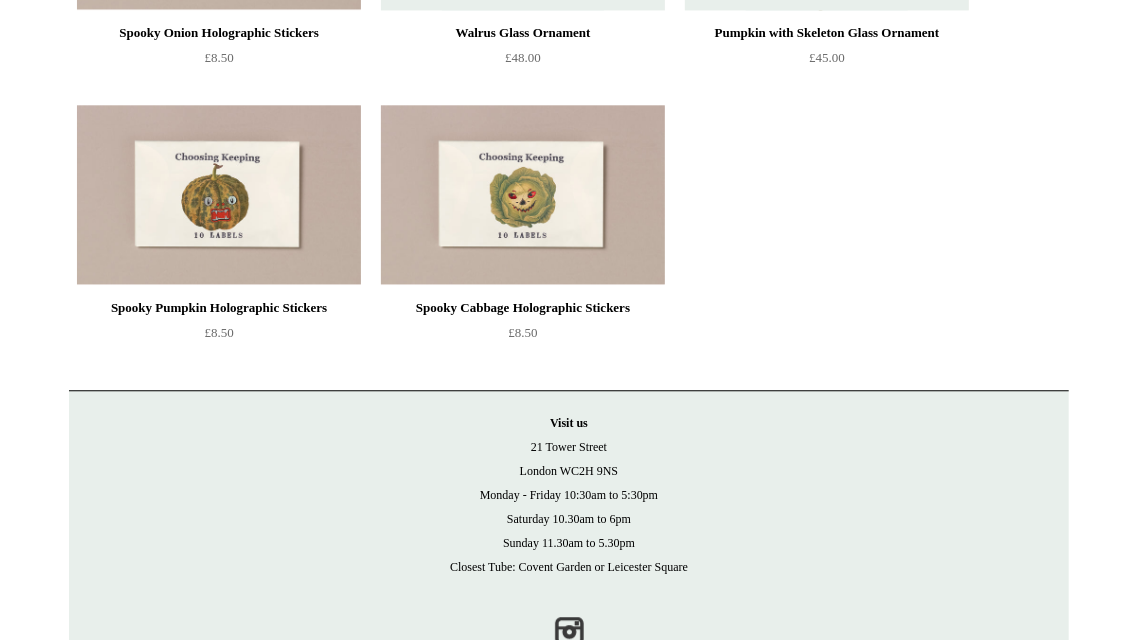 scroll, scrollTop: 5545, scrollLeft: 0, axis: vertical 